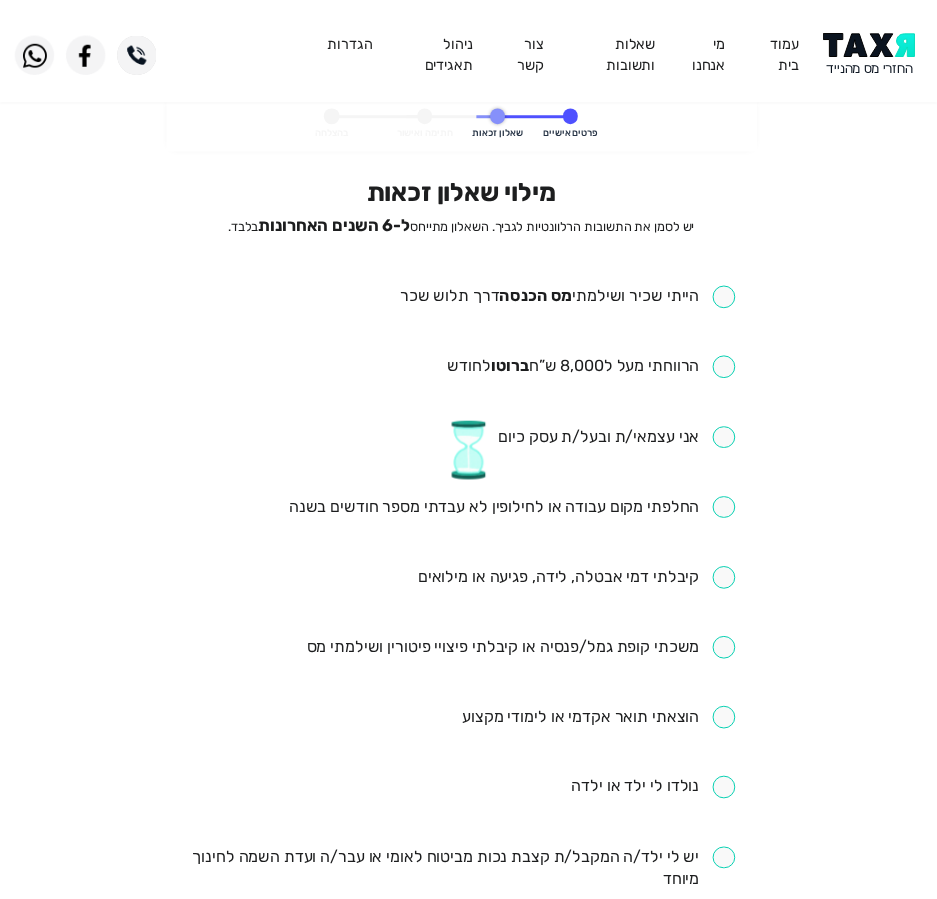 scroll, scrollTop: 0, scrollLeft: 0, axis: both 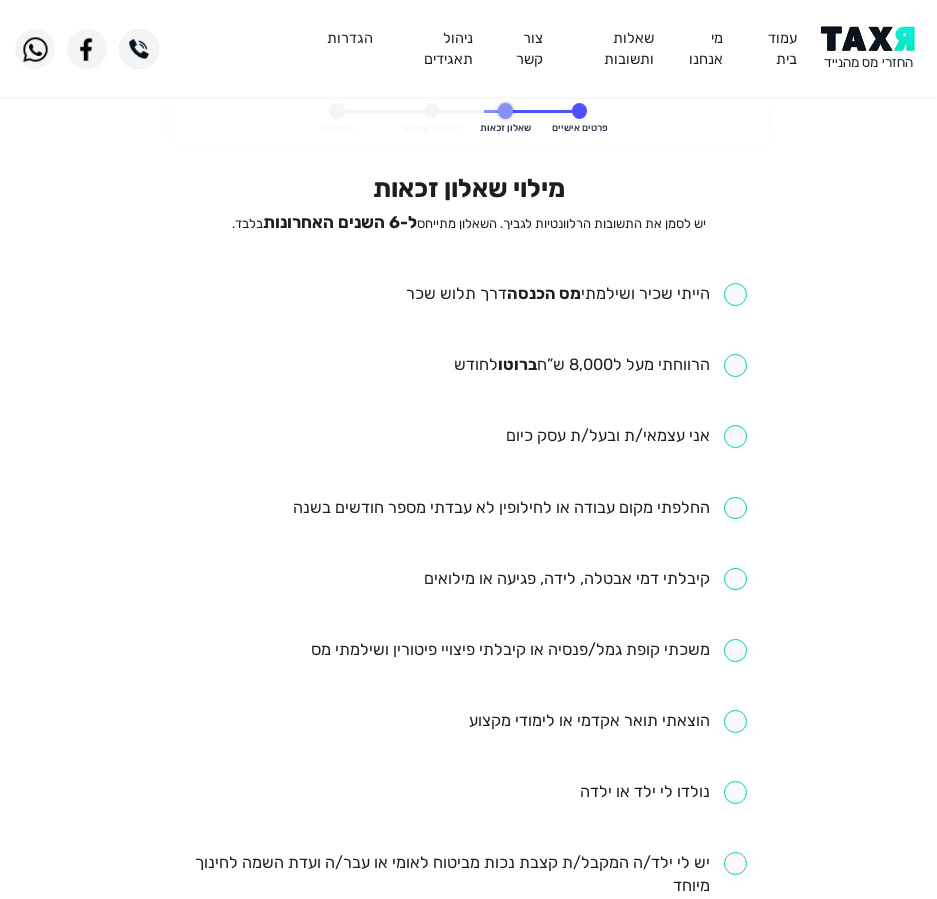 click at bounding box center (576, 294) 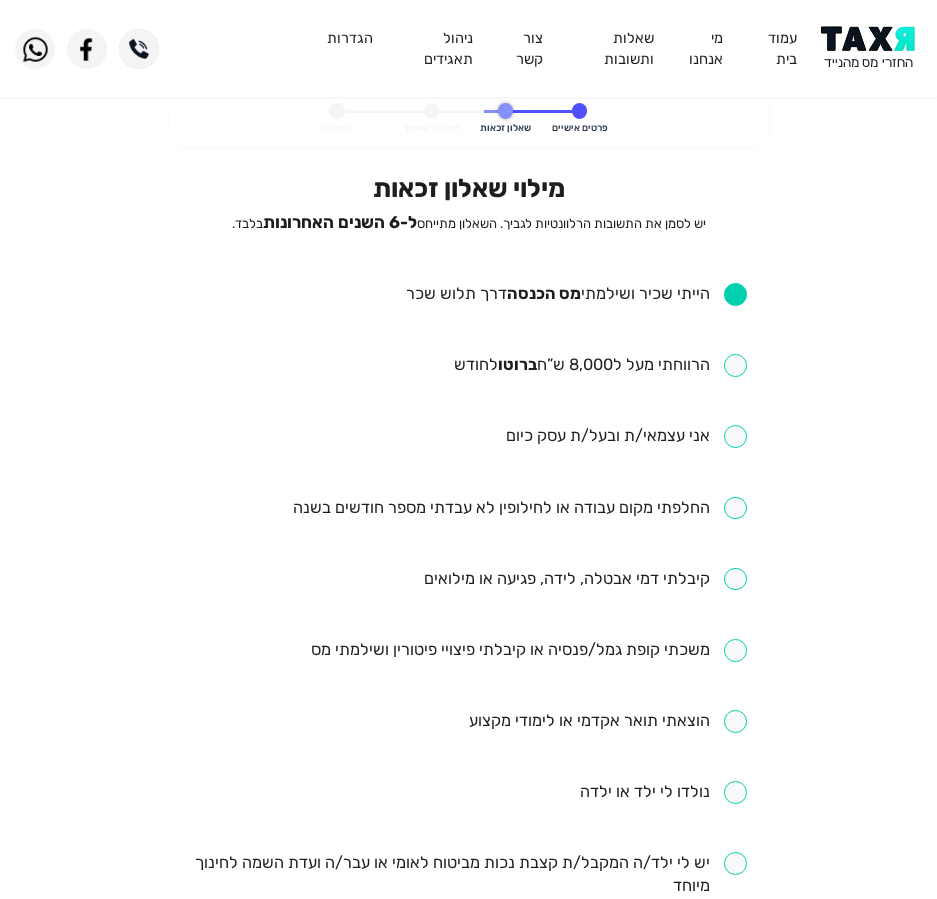 click at bounding box center (600, 365) 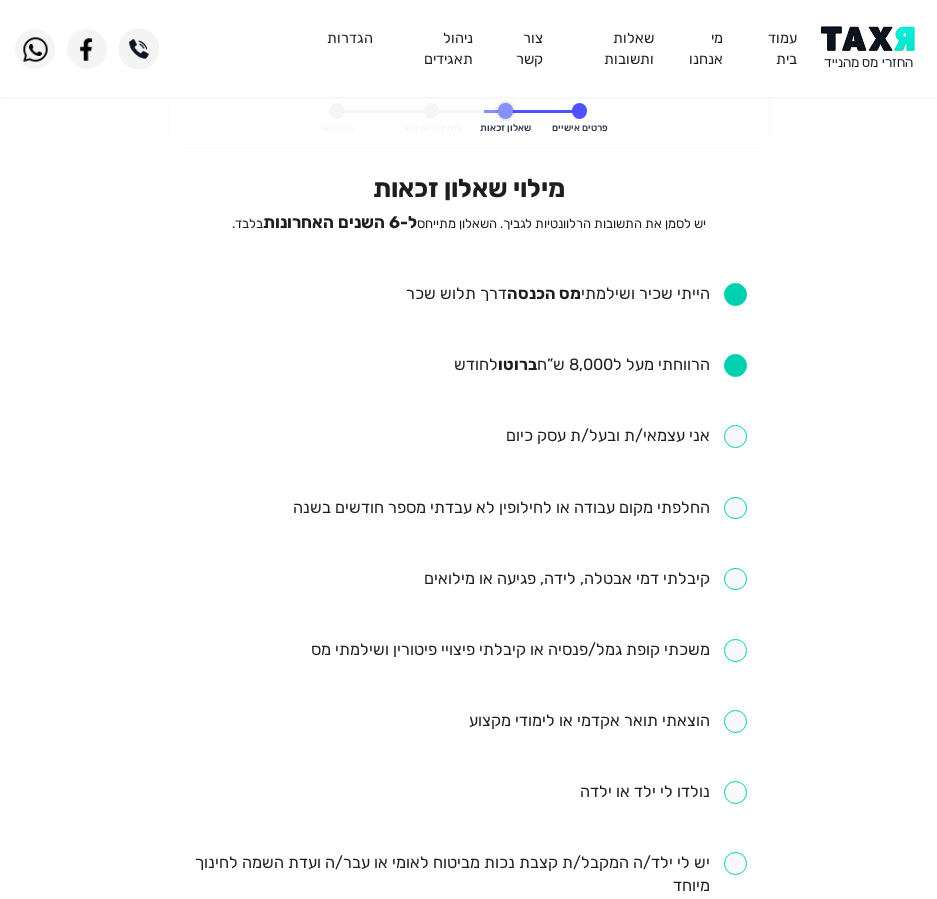 click at bounding box center (626, 436) 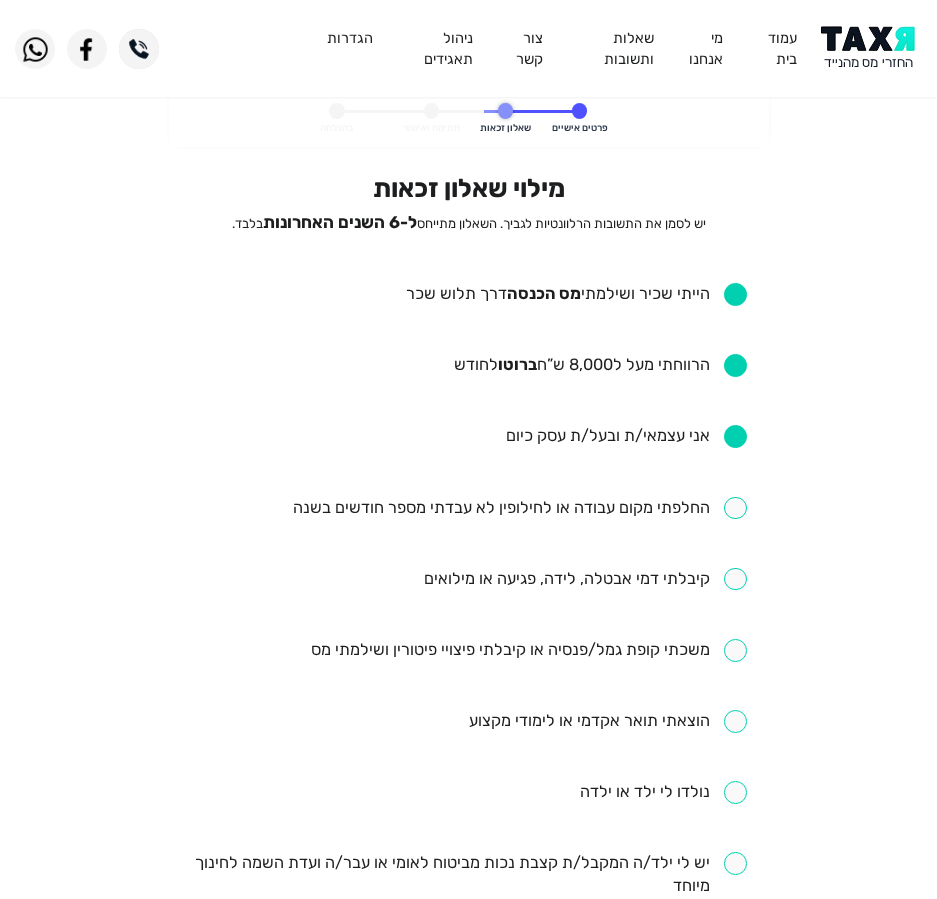click at bounding box center [626, 436] 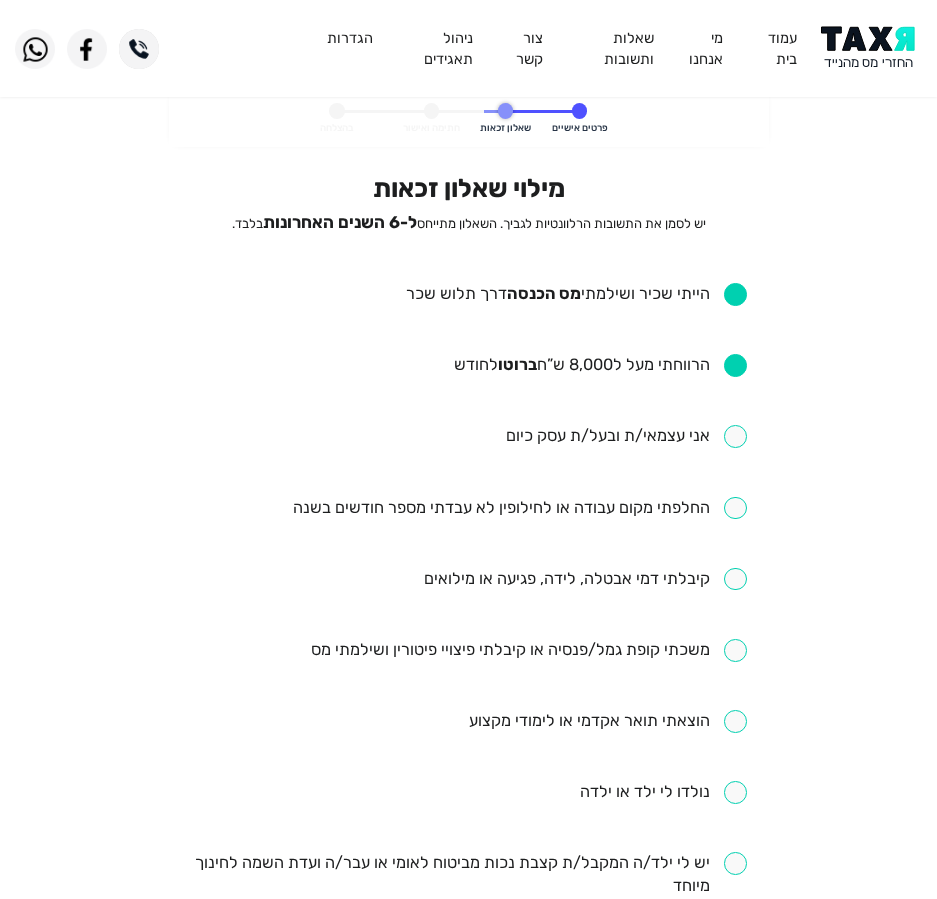 click at bounding box center (520, 508) 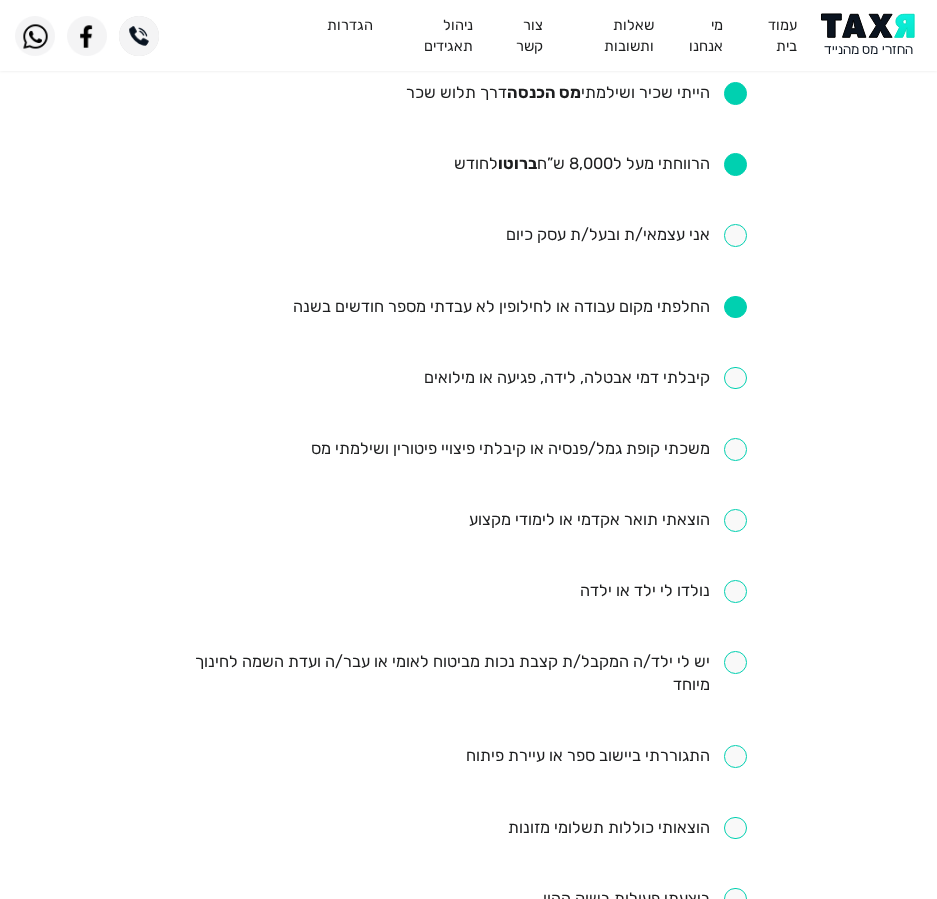 scroll, scrollTop: 200, scrollLeft: 0, axis: vertical 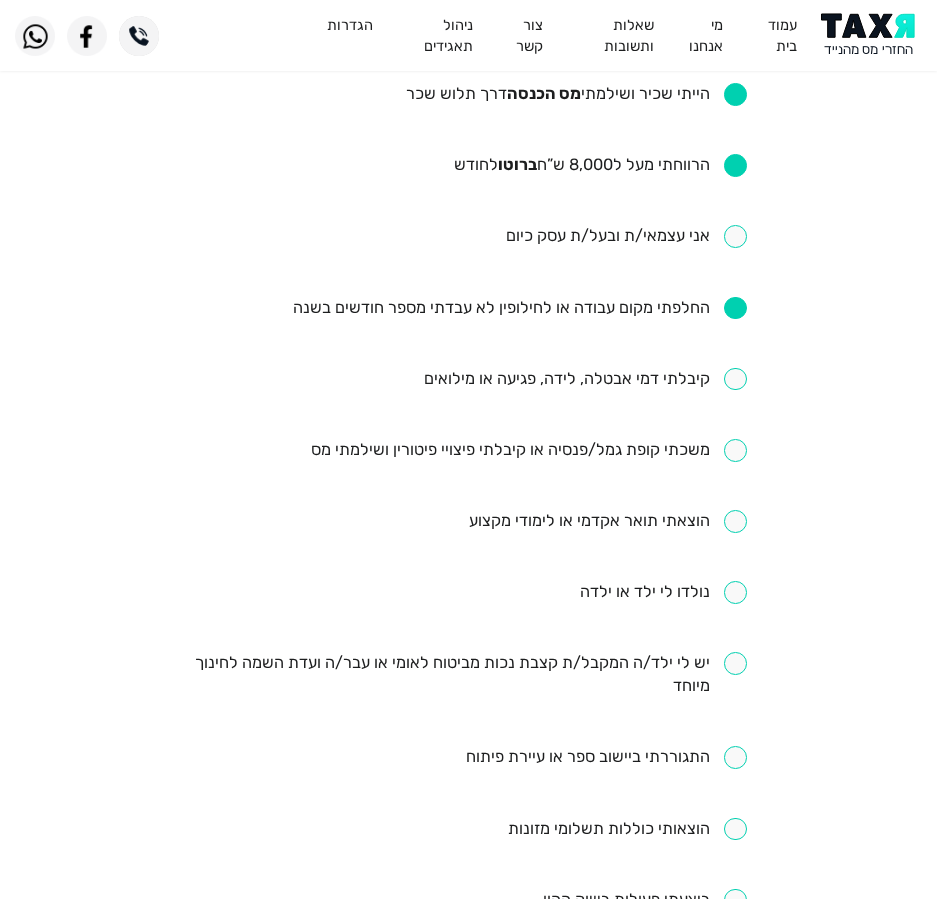 click on "הייתי שכיר ושילמתי  מס הכנסה  דרך תלוש שכר הרווחתי מעל ל8,000 ש”ח  ברוטו  לחודש אני עצמאי/ת ובעל/ת עסק כיום החלפתי מקום עבודה או לחילופין לא עבדתי מספר חודשים בשנה קיבלתי דמי אבטלה, לידה, פגיעה או מילואים משכתי קופת גמל/פנסיה או קיבלתי פיצויי פיטורין ושילמתי מס הוצאתי תואר אקדמי או לימודי מקצוע נולדו לי ילד או ילדה יש לי ילד/ה המקבל/ת קצבת נכות מביטוח לאומי או עבר/ה ועדת השמה לחינוך מיוחד התגוררתי ביישוב ספר או עיירת פיתוח הוצאותי כוללות תשלומי מזונות ביצעתי פעולות בשוק ההון שילמתי עבור ביטוח חיים, אובדן כושר עבודה, ביטוח מנהלים או קופת גמל באופן עצמאי" at bounding box center [468, 616] 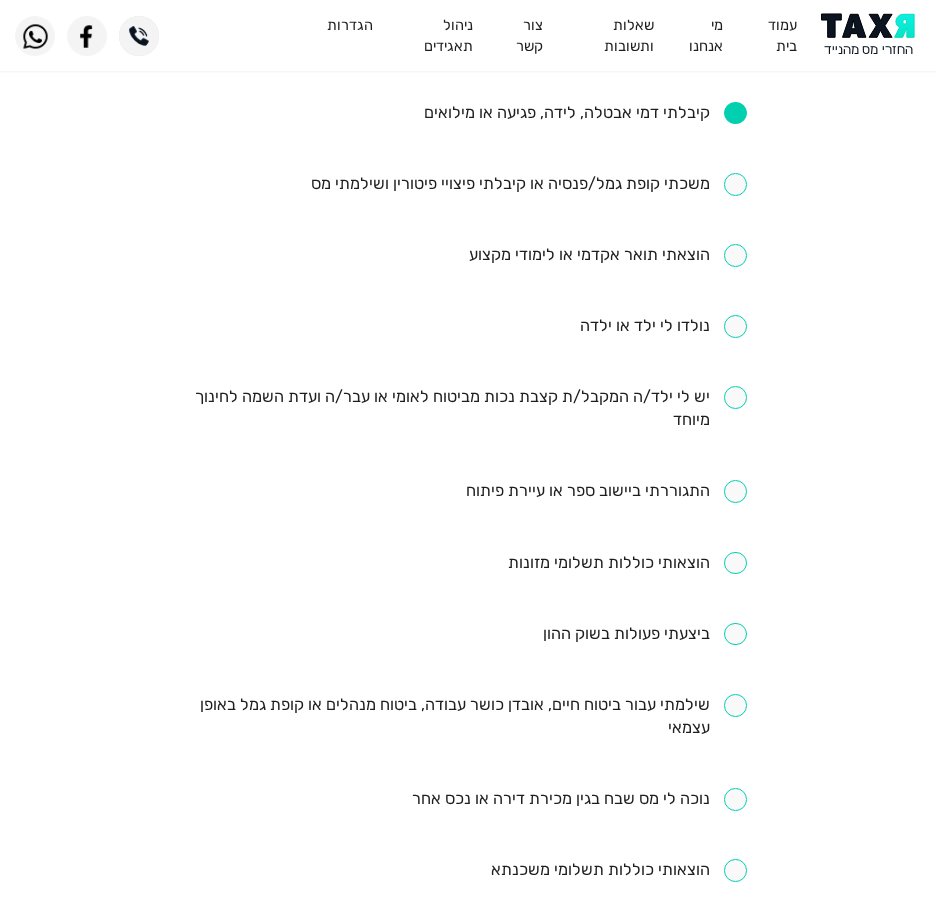 scroll, scrollTop: 500, scrollLeft: 0, axis: vertical 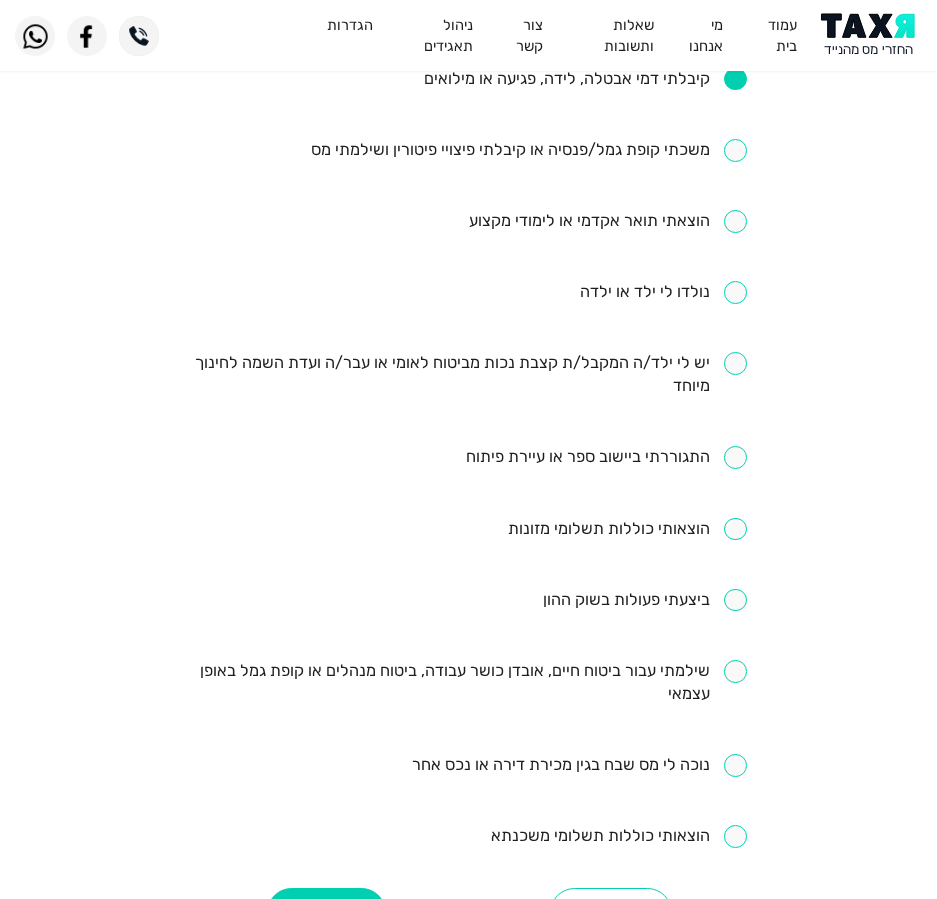 click at bounding box center (468, 375) 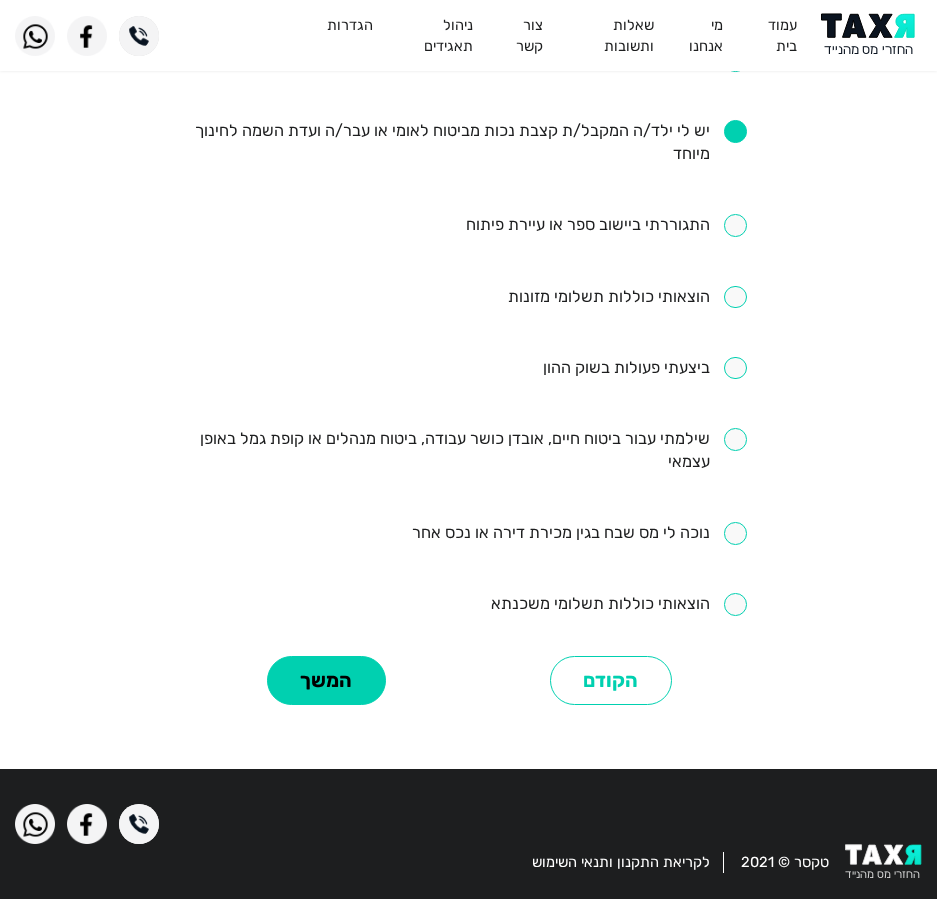 scroll, scrollTop: 749, scrollLeft: 0, axis: vertical 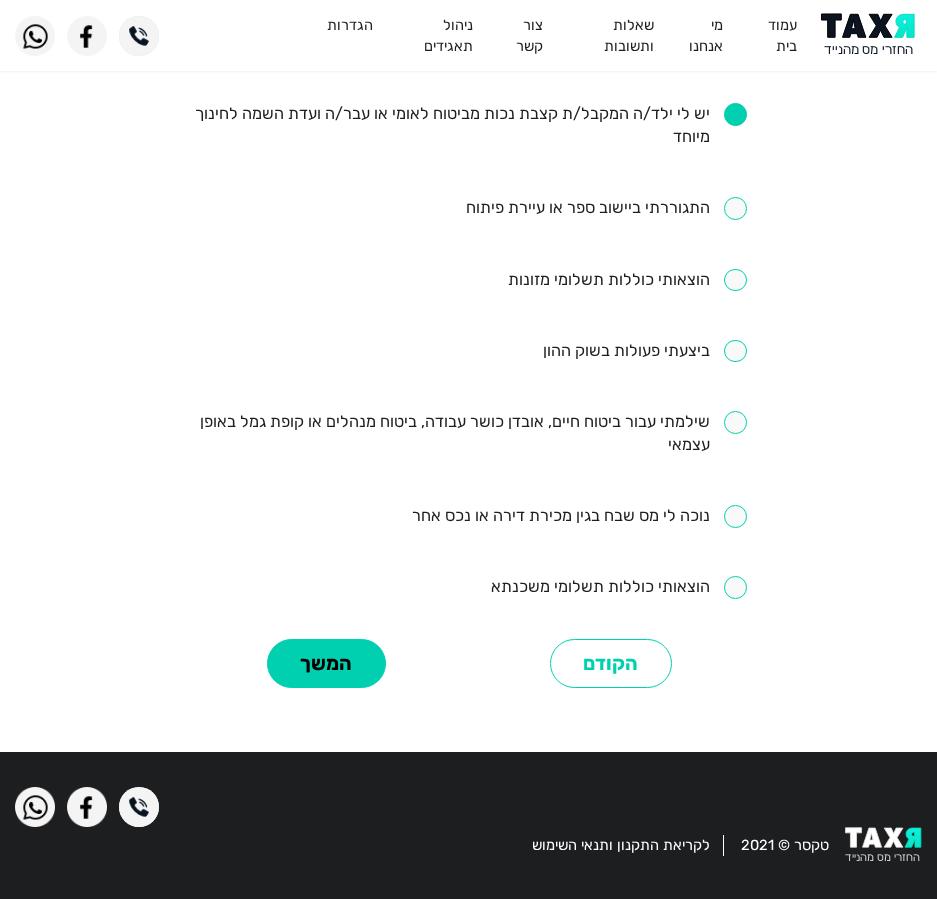 click at bounding box center [627, 280] 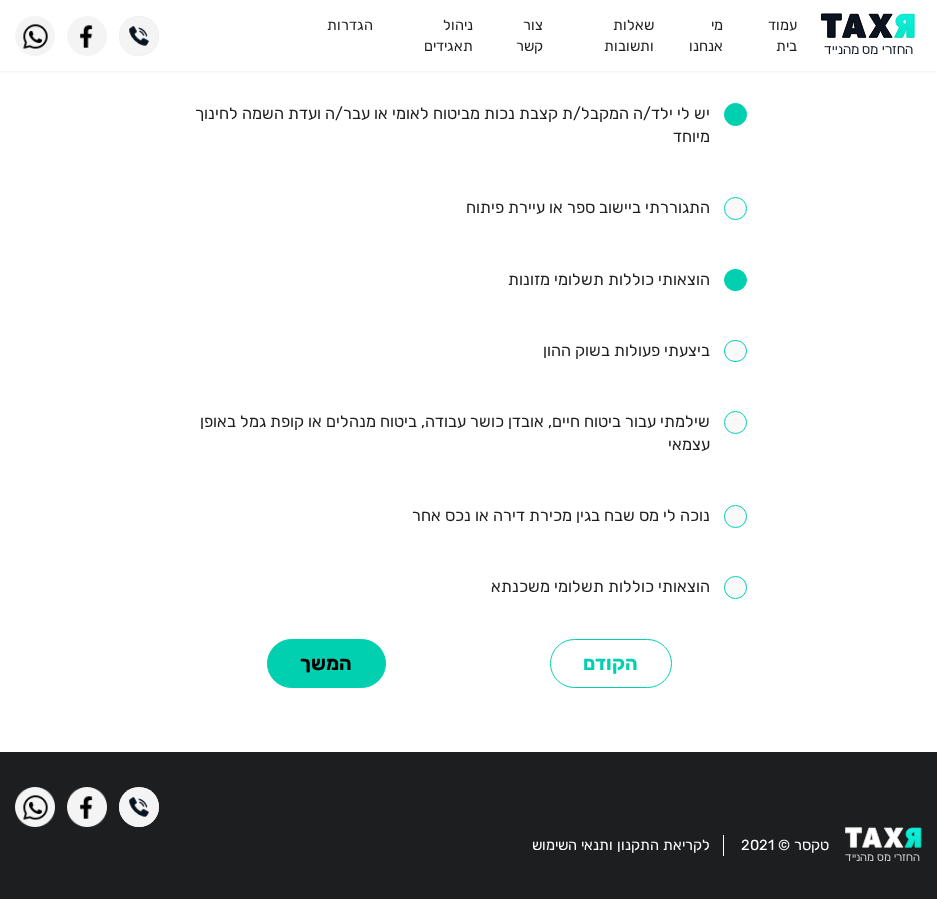 click at bounding box center (468, 434) 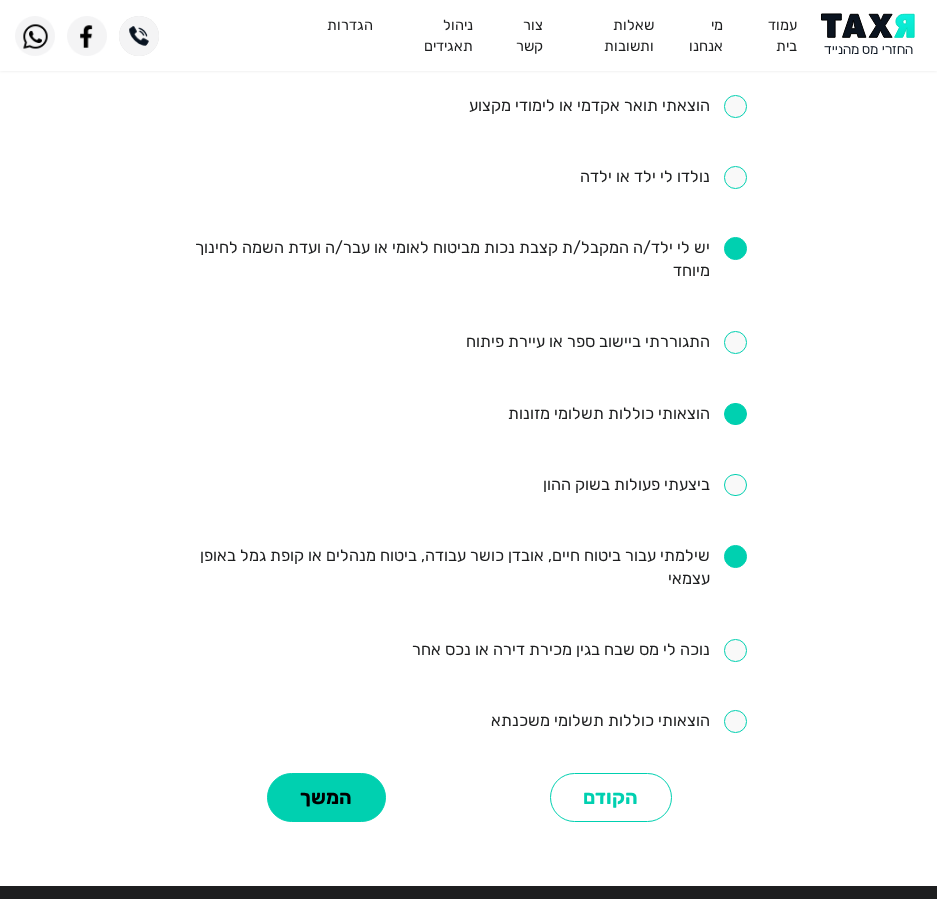 scroll, scrollTop: 749, scrollLeft: 0, axis: vertical 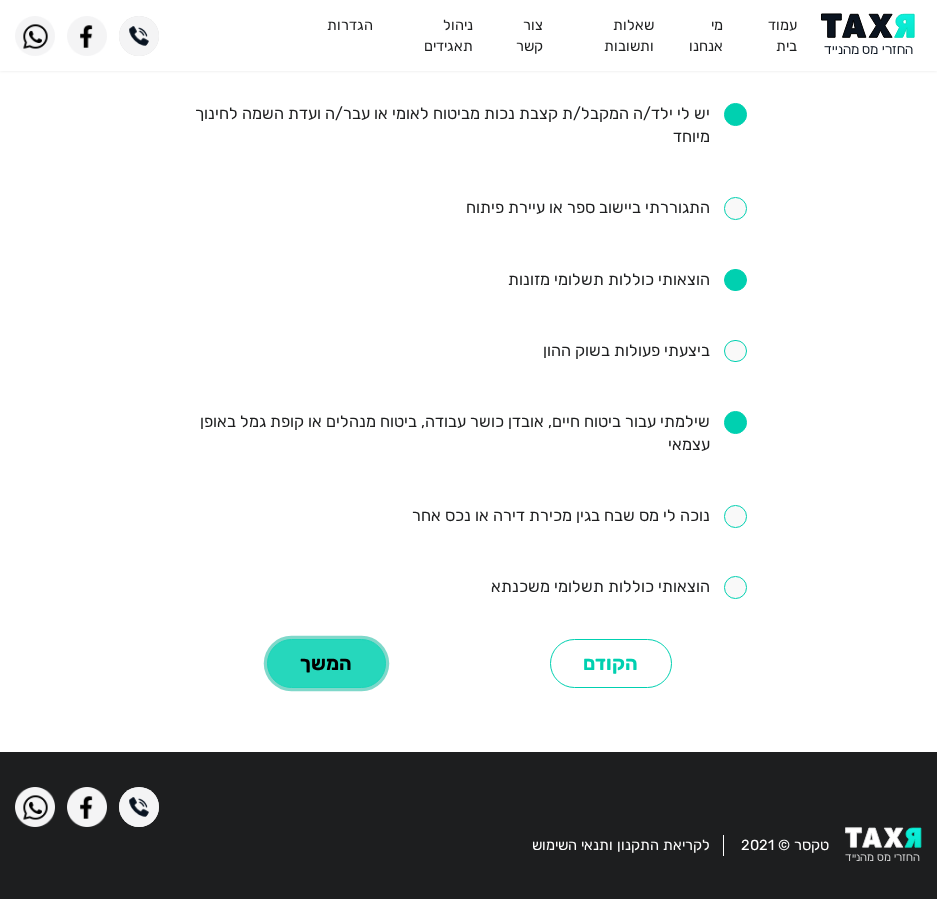 click on "המשך" at bounding box center [326, 663] 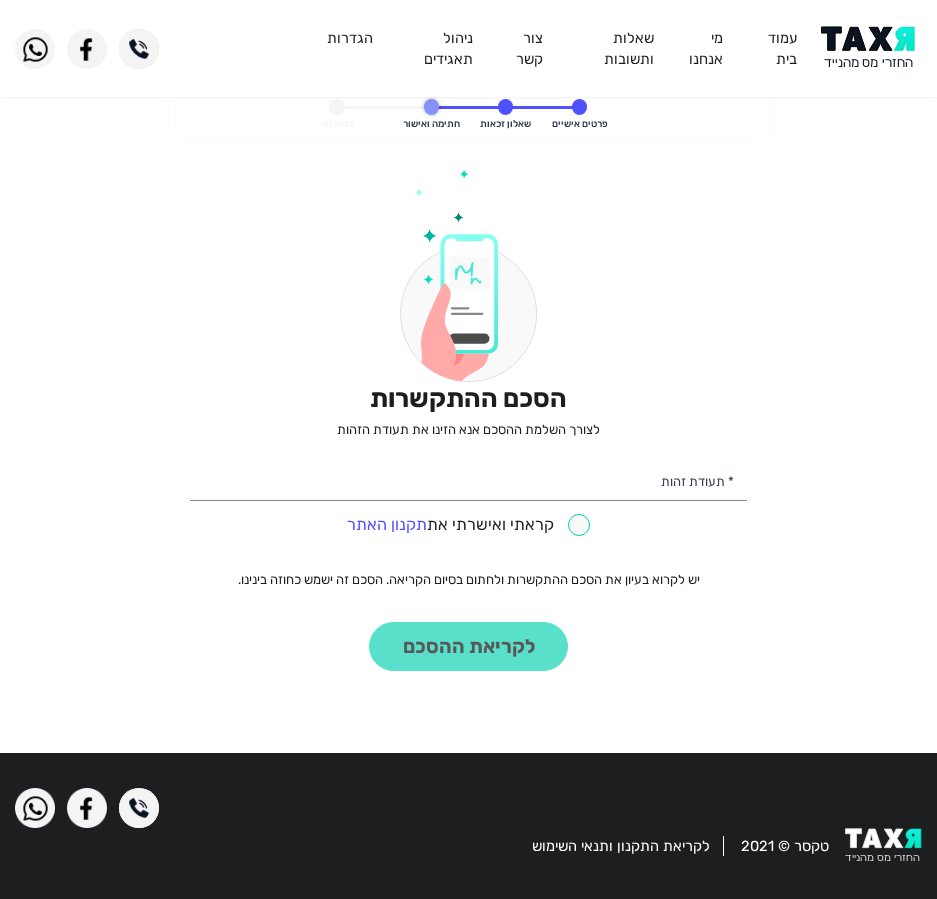 scroll, scrollTop: 0, scrollLeft: 0, axis: both 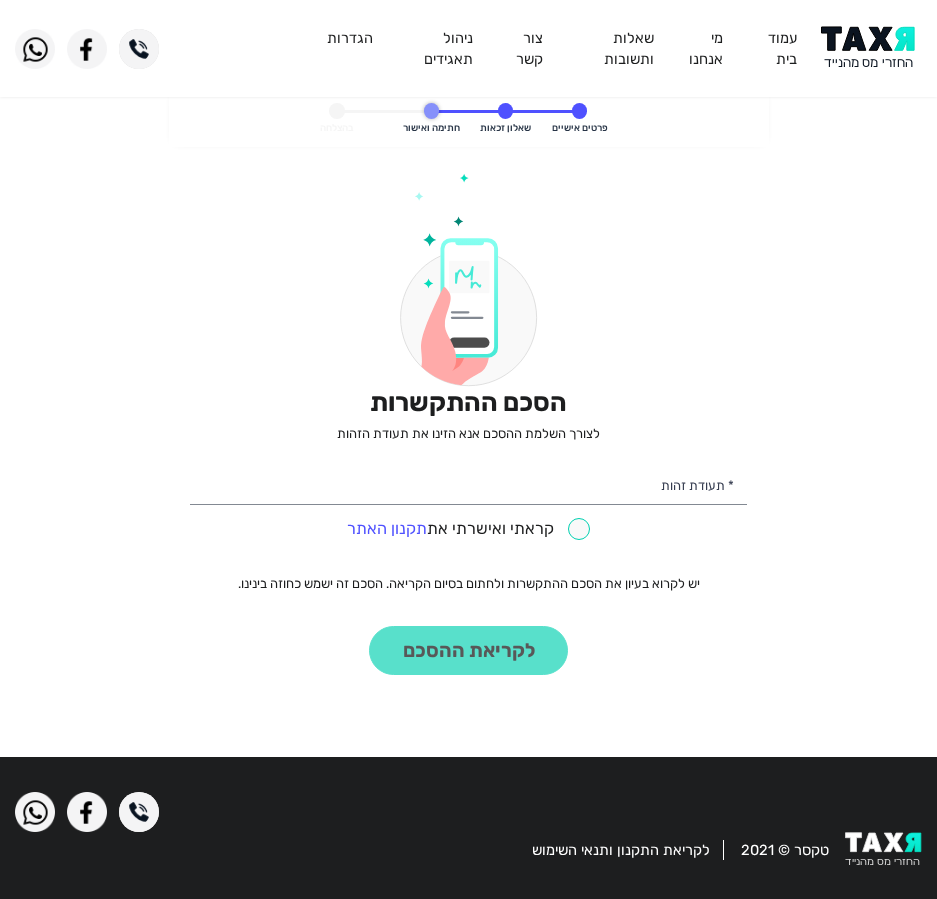 click on "הסכם ההתקשרות לצורך השלמת ההסכם אנא הזינו את תעודת הזהות * תעודת זהות  קראתי ואישרתי את  תקנון האתר יש לקרוא בעיון את הסכם ההתקשרות ולחתום בסיום הקריאה. הסכם זה ישמש כחוזה בינינו. לקריאת ההסכם" at bounding box center (468, 424) 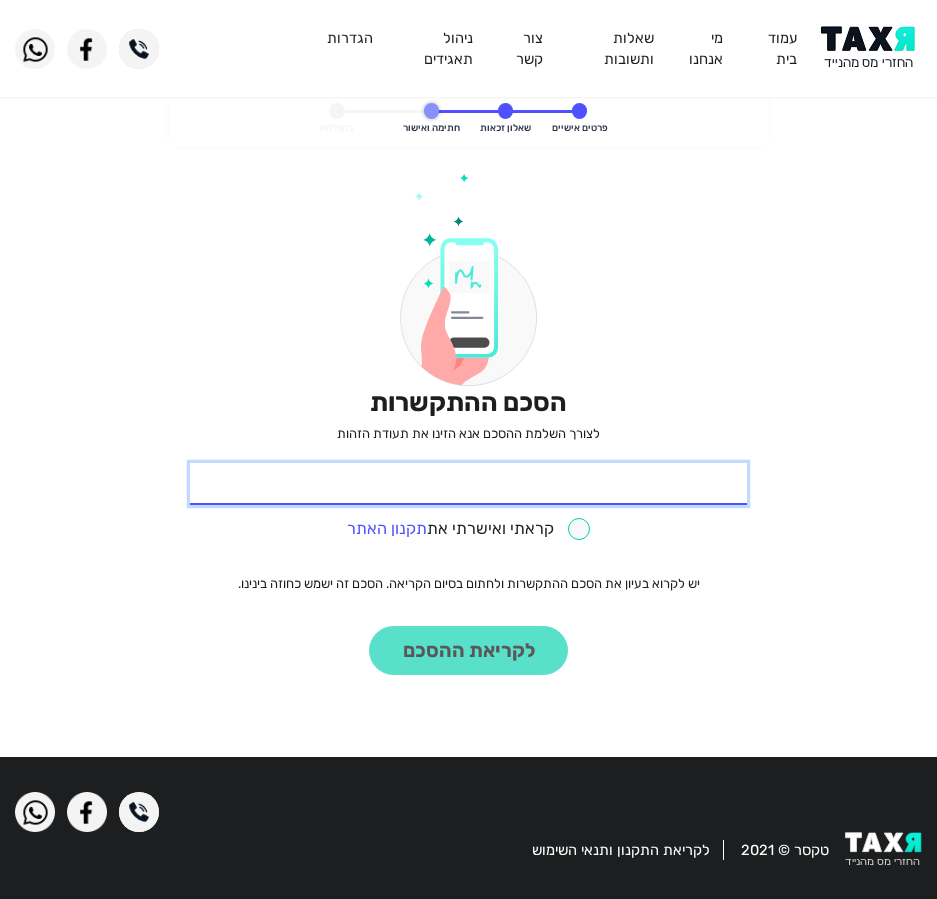 click on "* תעודת זהות" at bounding box center (468, 484) 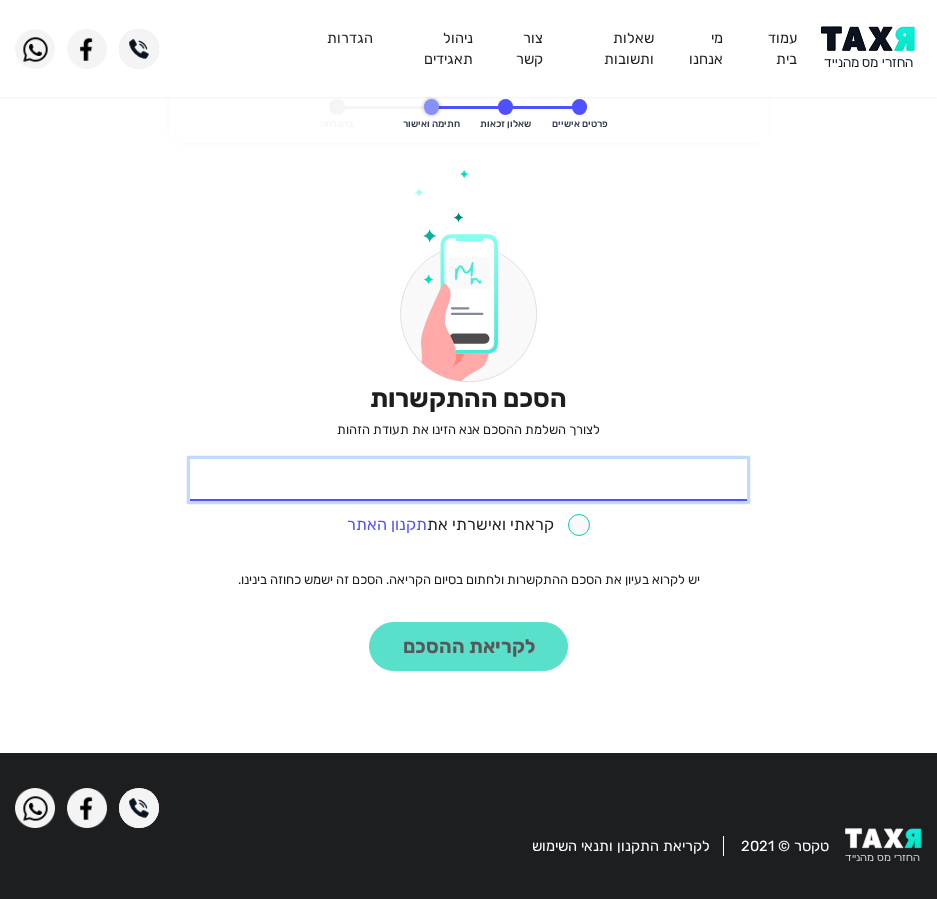 type on "041248642" 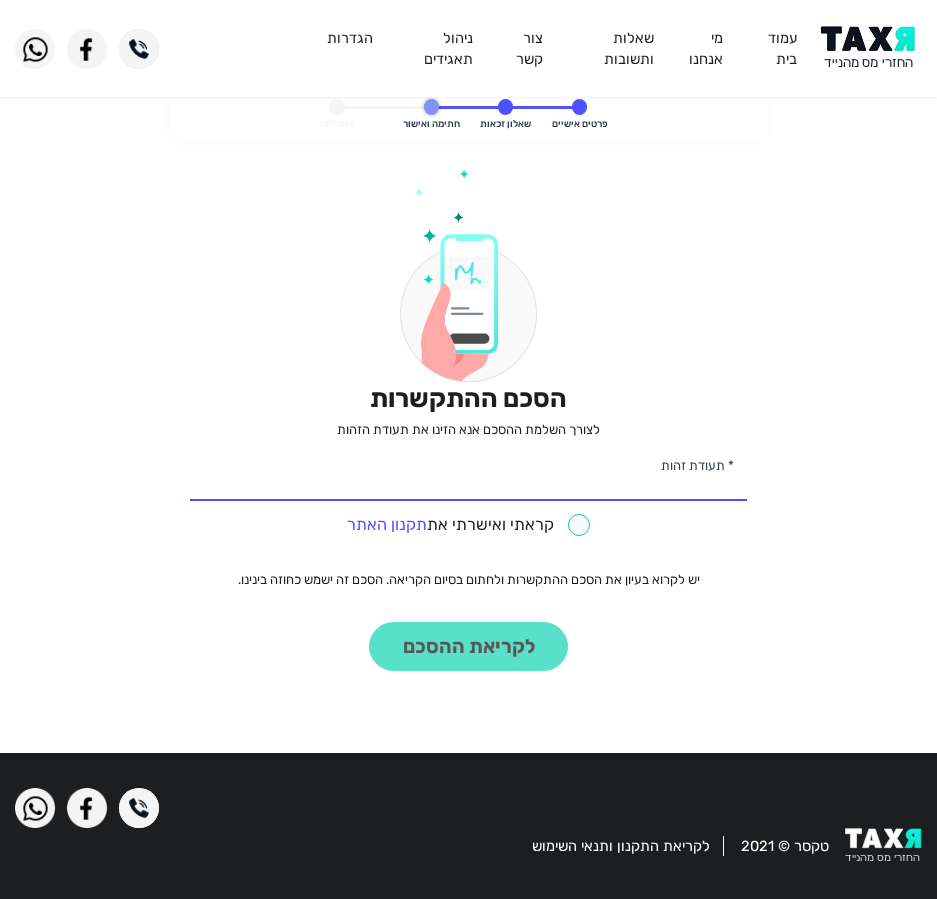 click at bounding box center (469, 525) 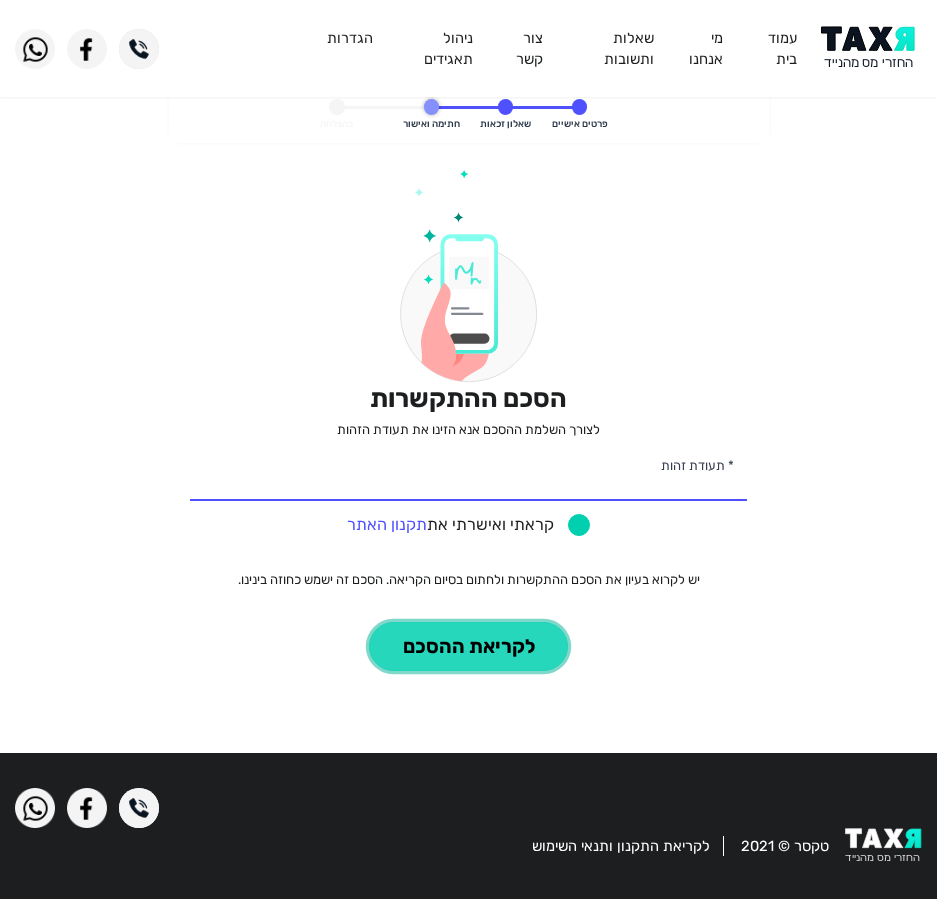 click on "לקריאת ההסכם" at bounding box center [468, 646] 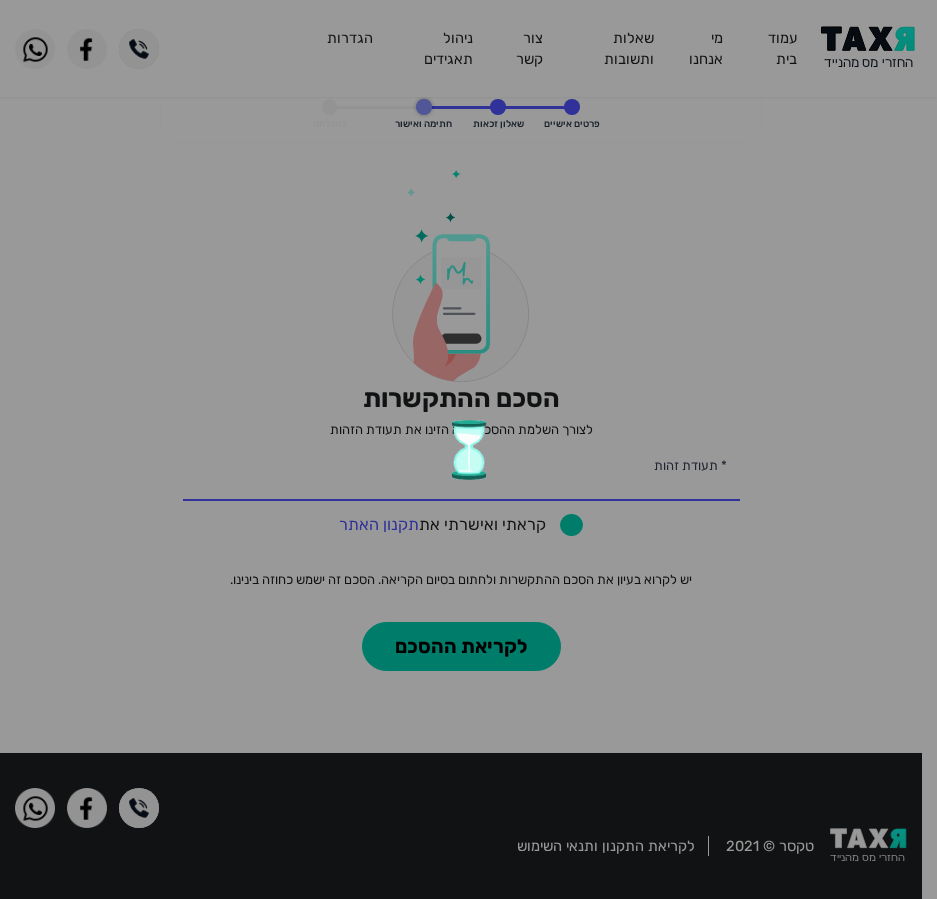 scroll, scrollTop: 0, scrollLeft: 0, axis: both 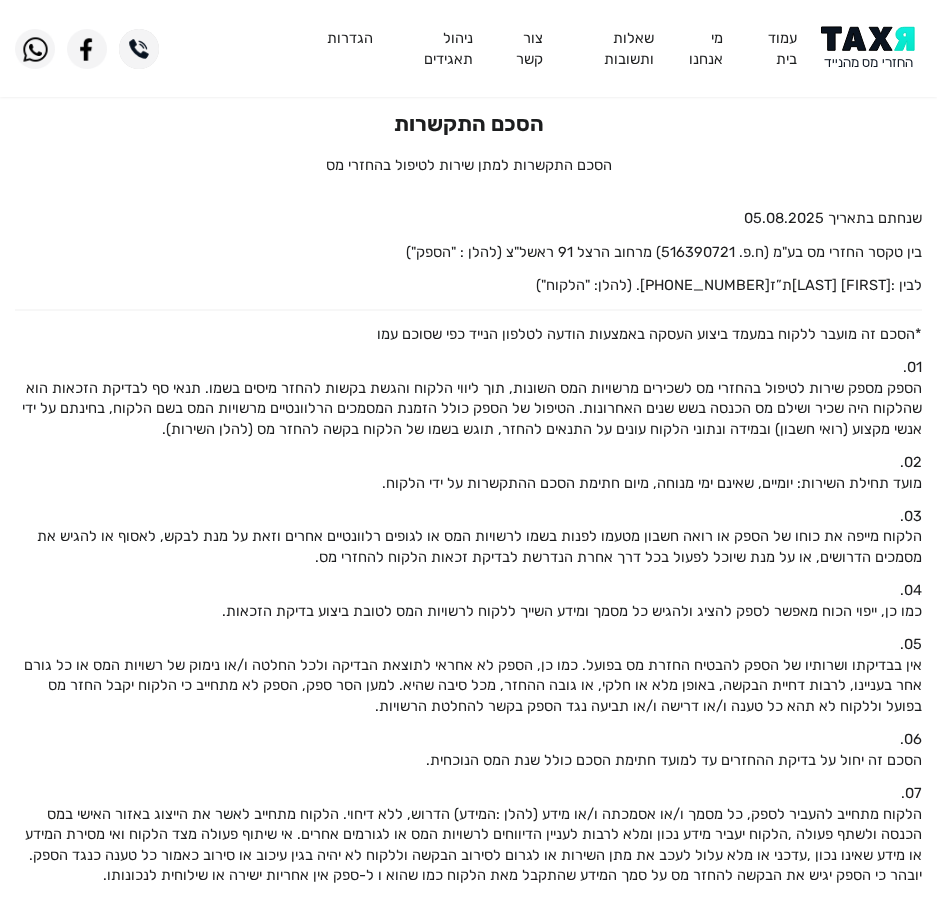 click at bounding box center (871, 48) 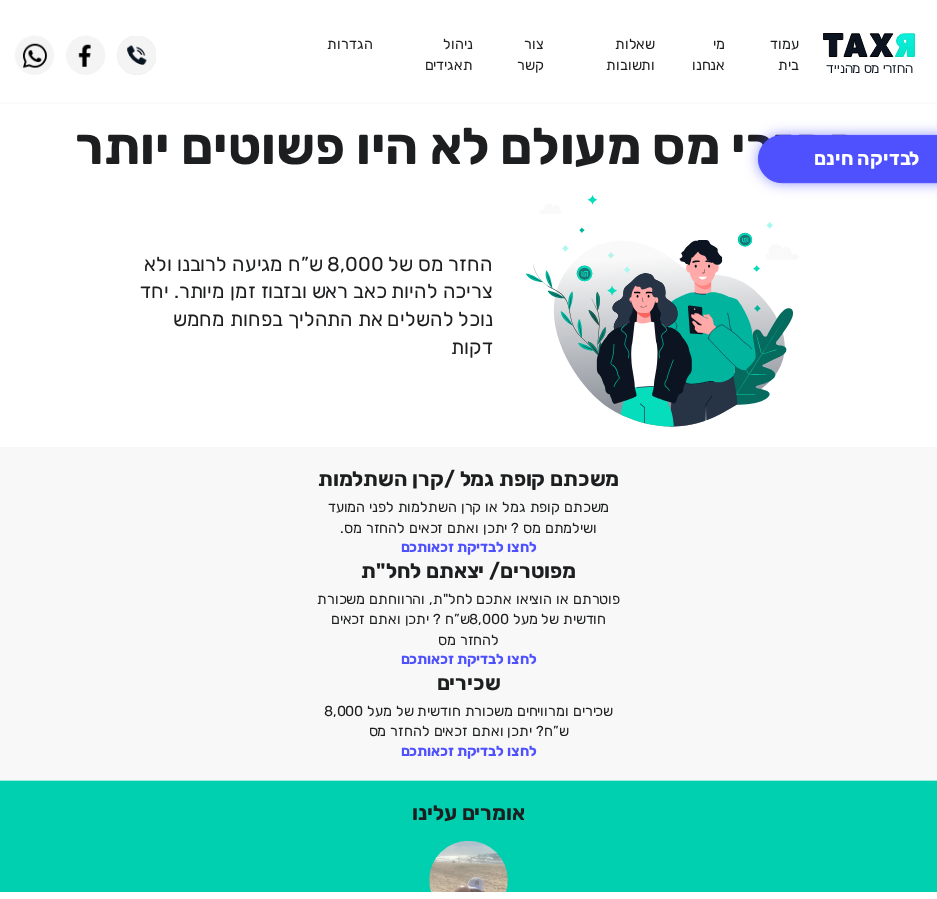 scroll, scrollTop: 0, scrollLeft: 0, axis: both 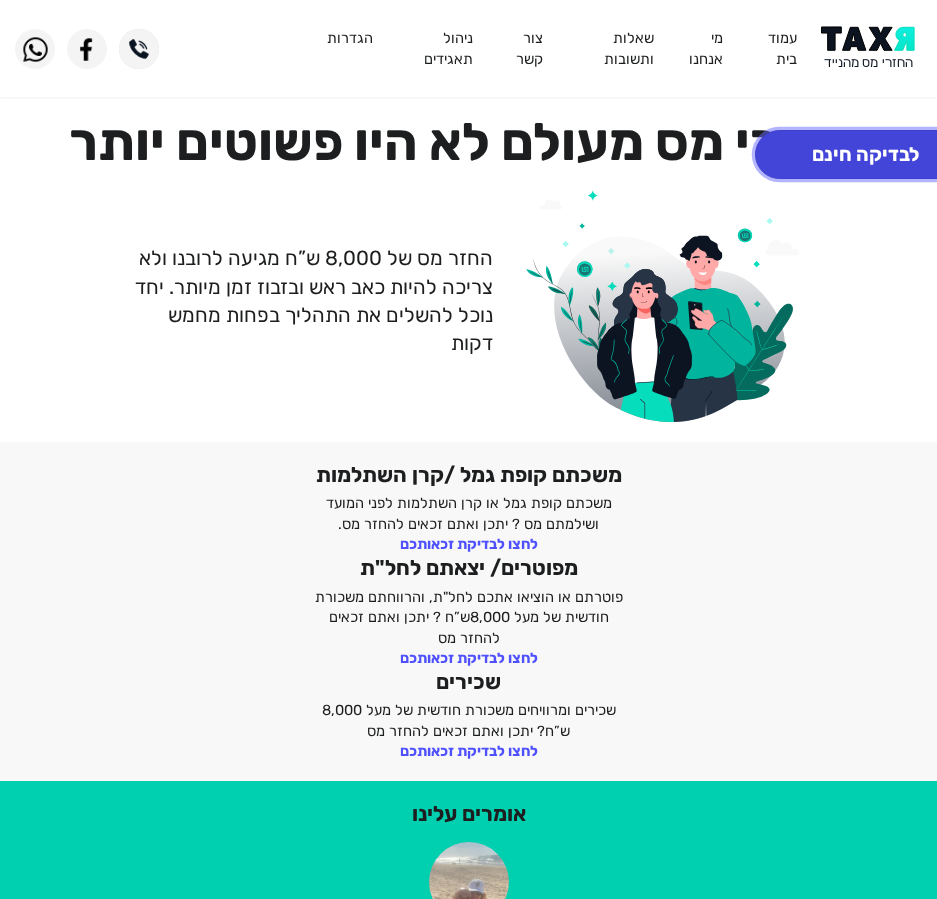 click on "לבדיקה חינם" 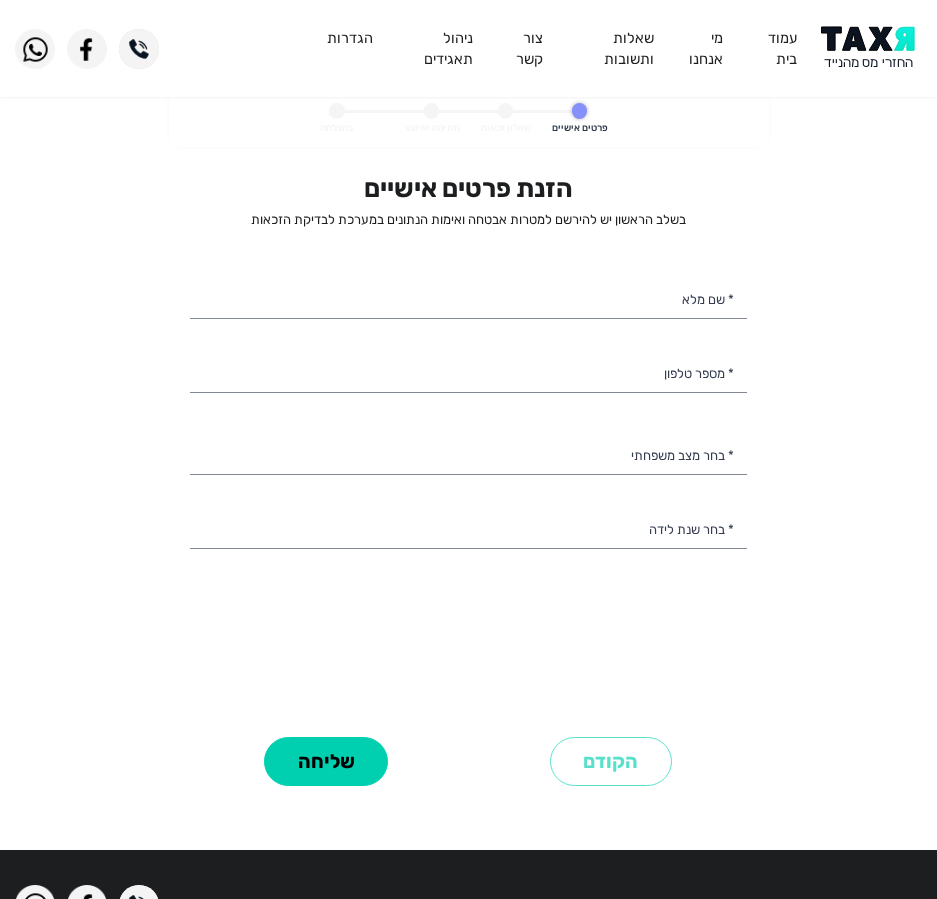 select 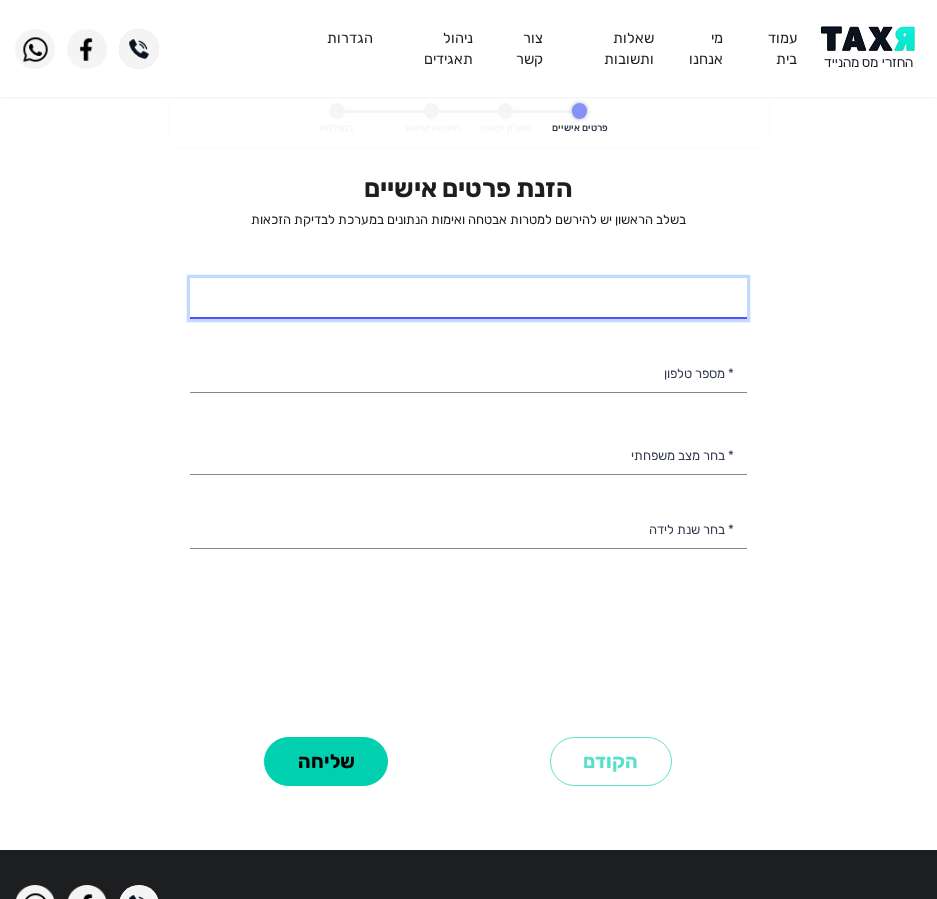 click on "* שם מלא" at bounding box center [468, 299] 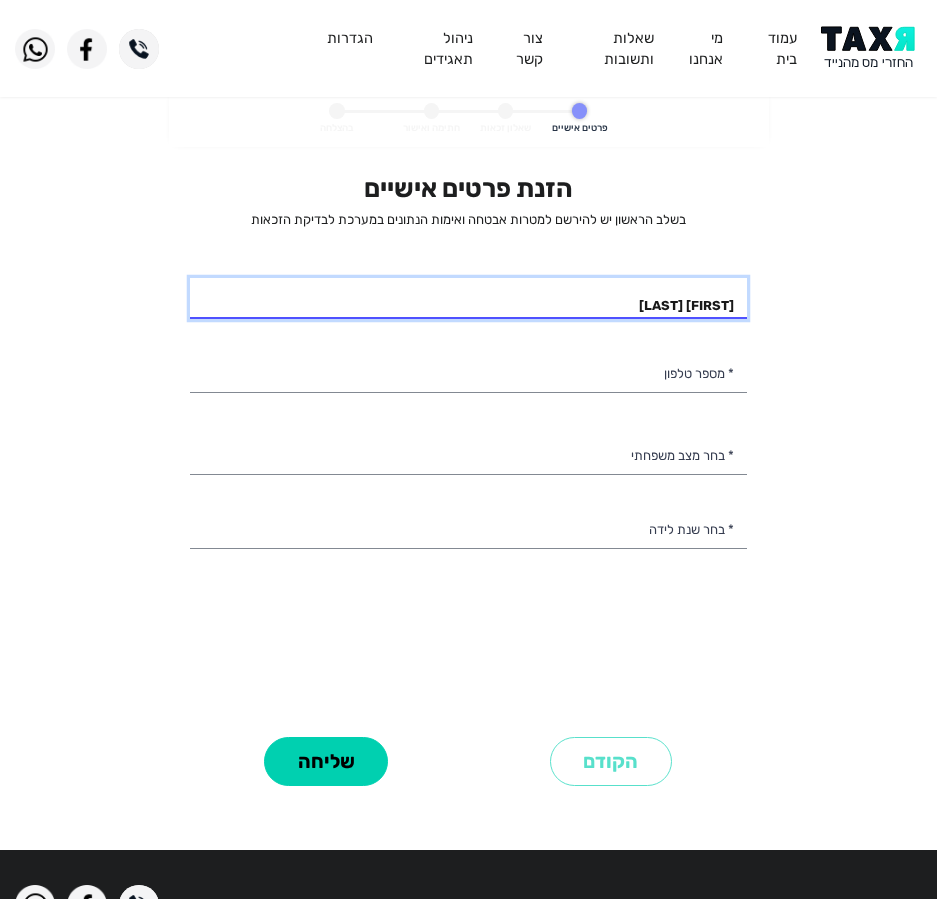 type on "[FIRST] [LAST]" 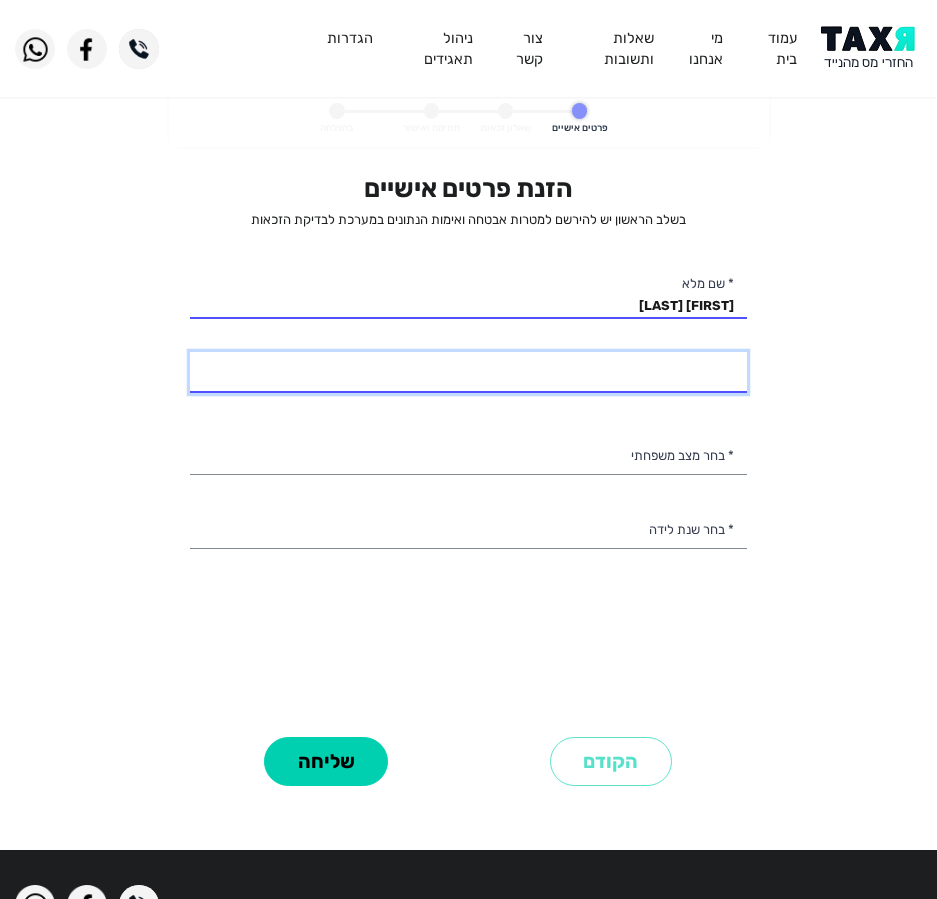 click on "* מספר טלפון" at bounding box center [468, 373] 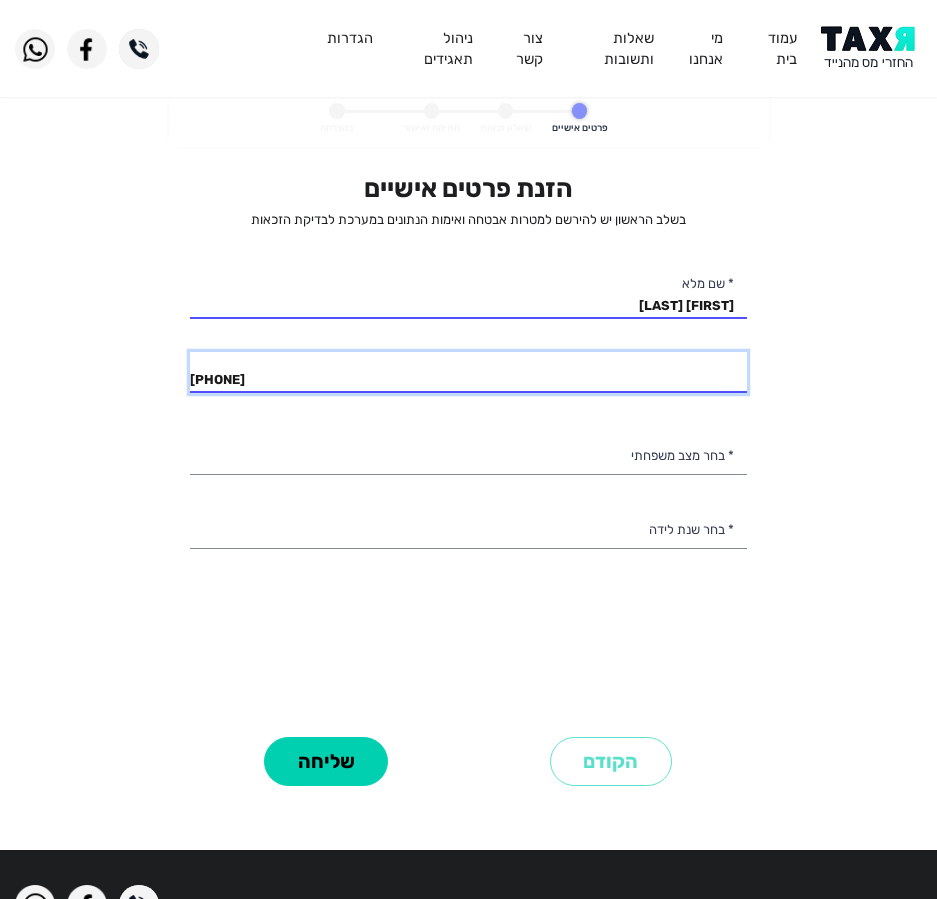 type on "[PHONE]" 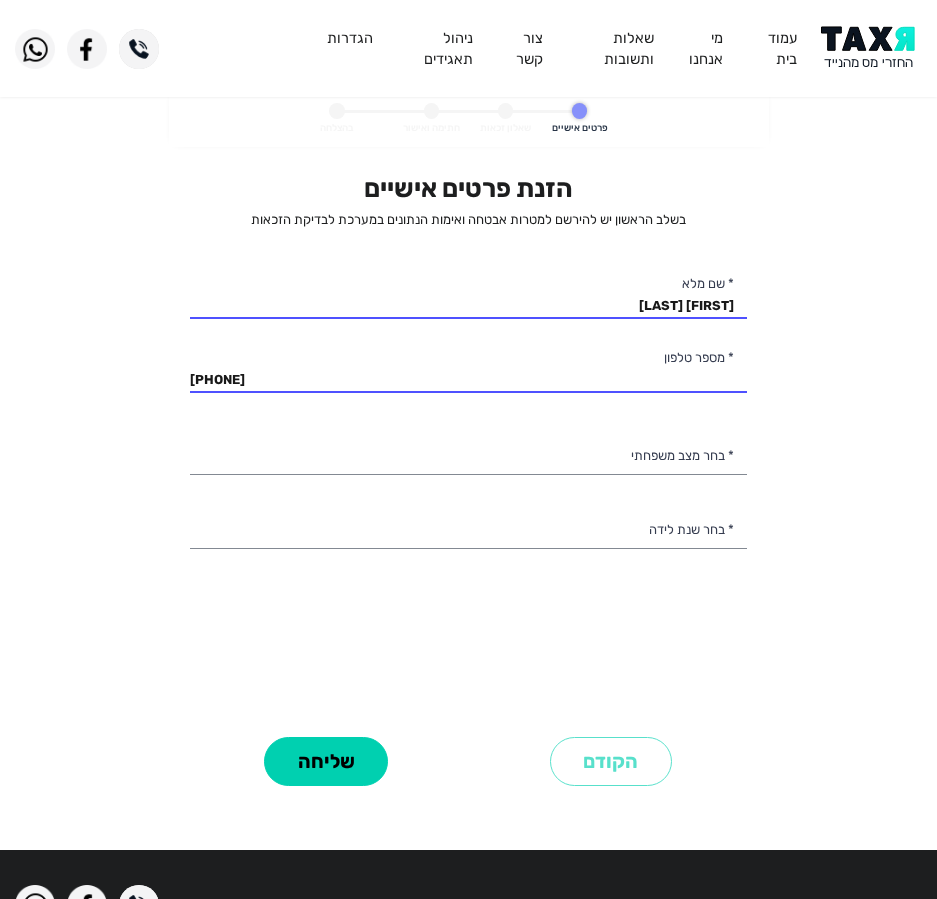 click on "הזנת פרטים אישיים  בשלב הראשון יש להירשם למטרות אבטחה ואימות הנתונים במערכת לבדיקת הזכאות [FIRST] [LAST] * שם מלא [PHONE] * מספר טלפון רווק/ה נשוי/אה גרוש/ה אלמן/נה * בחר מצב משפחתי * בחר שנת לידה" at bounding box center [468, 451] 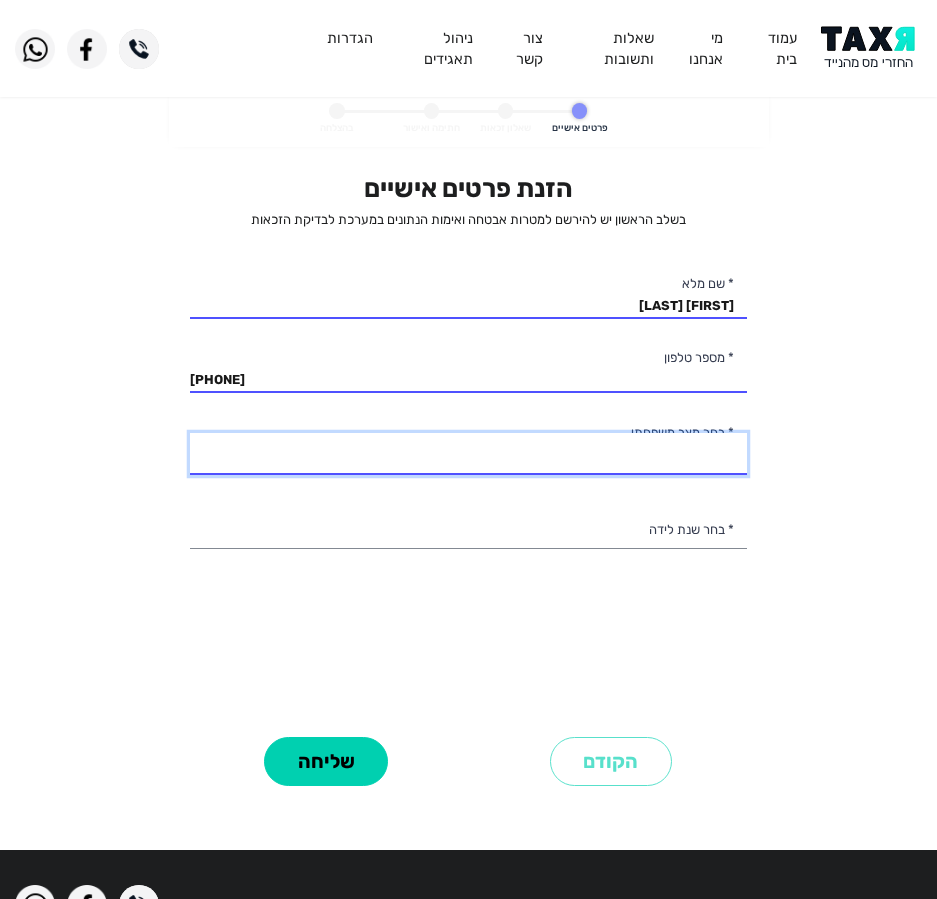 click on "רווק/ה נשוי/אה גרוש/ה אלמן/נה" at bounding box center [468, 454] 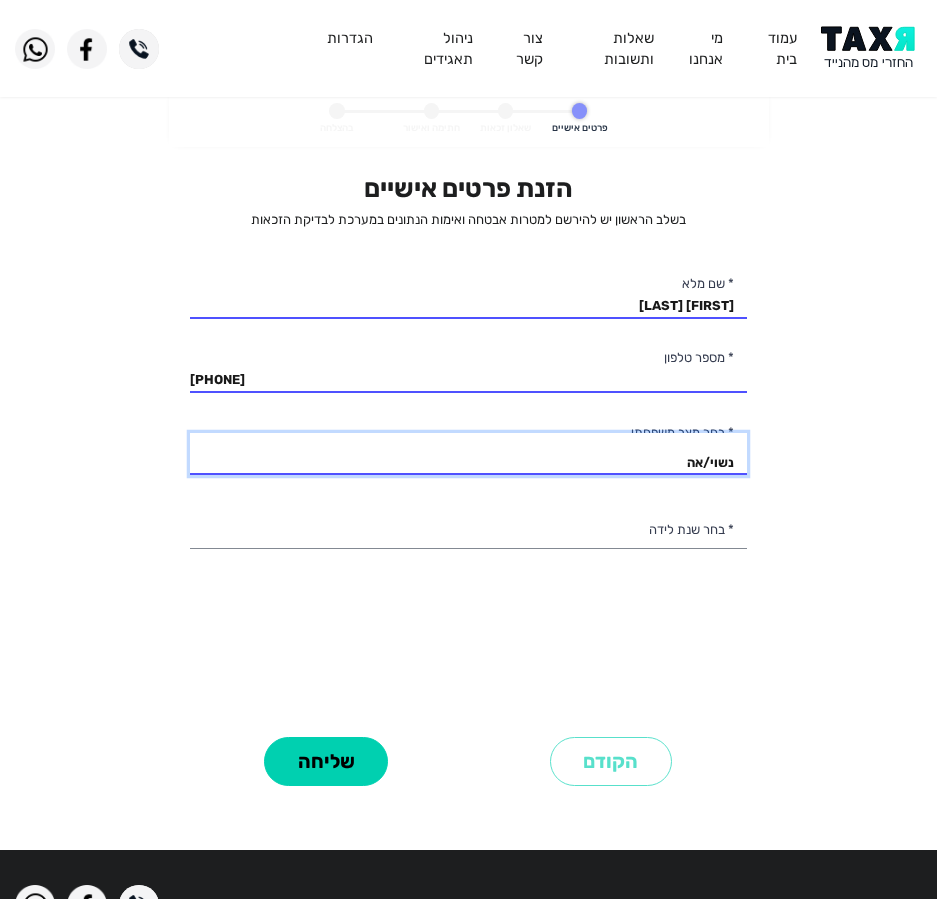 click on "רווק/ה נשוי/אה גרוש/ה אלמן/נה" at bounding box center (468, 454) 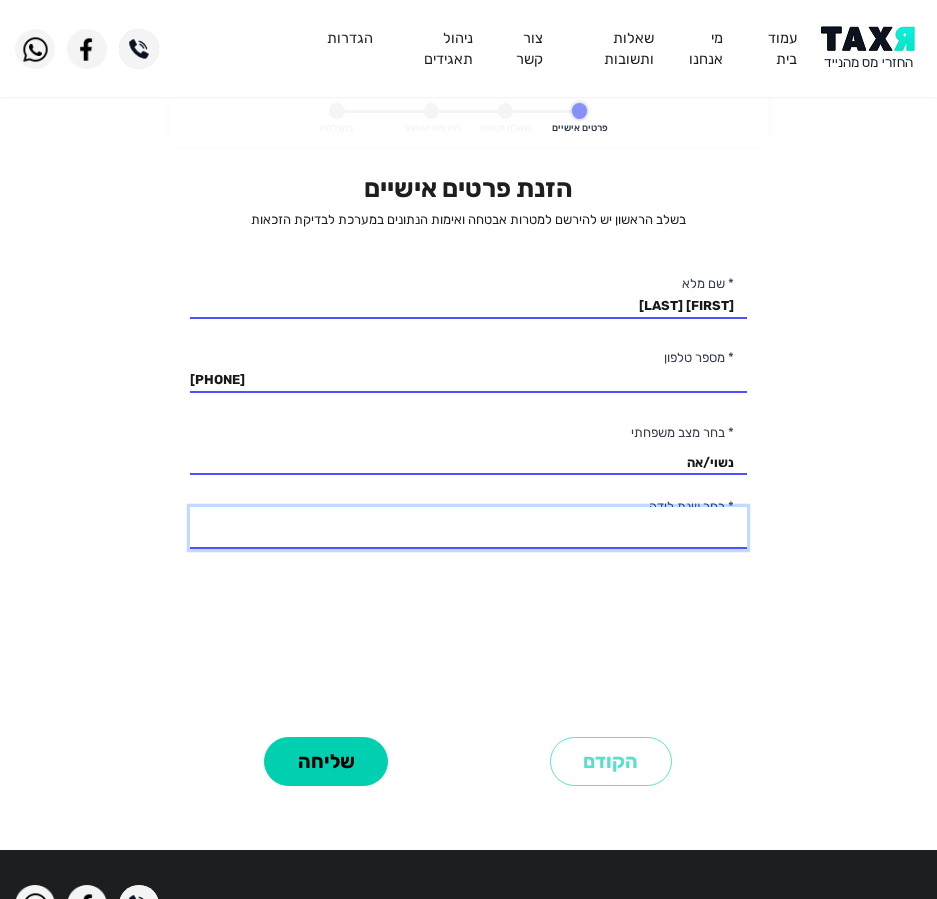 click on "2003 2002 2001 2000 1999 1998 1997 1996 1995 1994 1993 1992 1991 1990 1989 1988 1987 1986 1985 1984 1983 1982 1981 1980 1979 1978 1977 1976 1975 1974 1973 1972 1971 1970 1969 1968 1967 1966 1965 1964 1963 1962 1961 1960 1959 1958 1957 1956 1955 1954 1953 1952 1951 1950 1949 1948 1947 1946 1945" at bounding box center (468, 528) 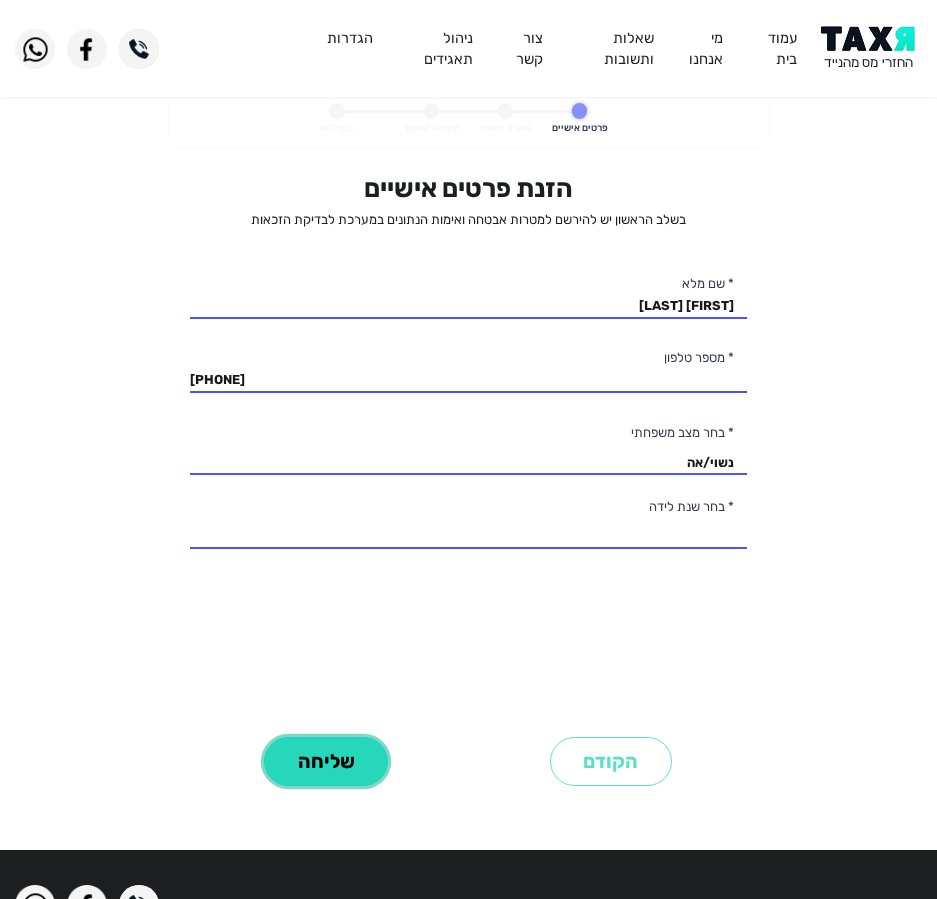 click on "שליחה" at bounding box center (326, 761) 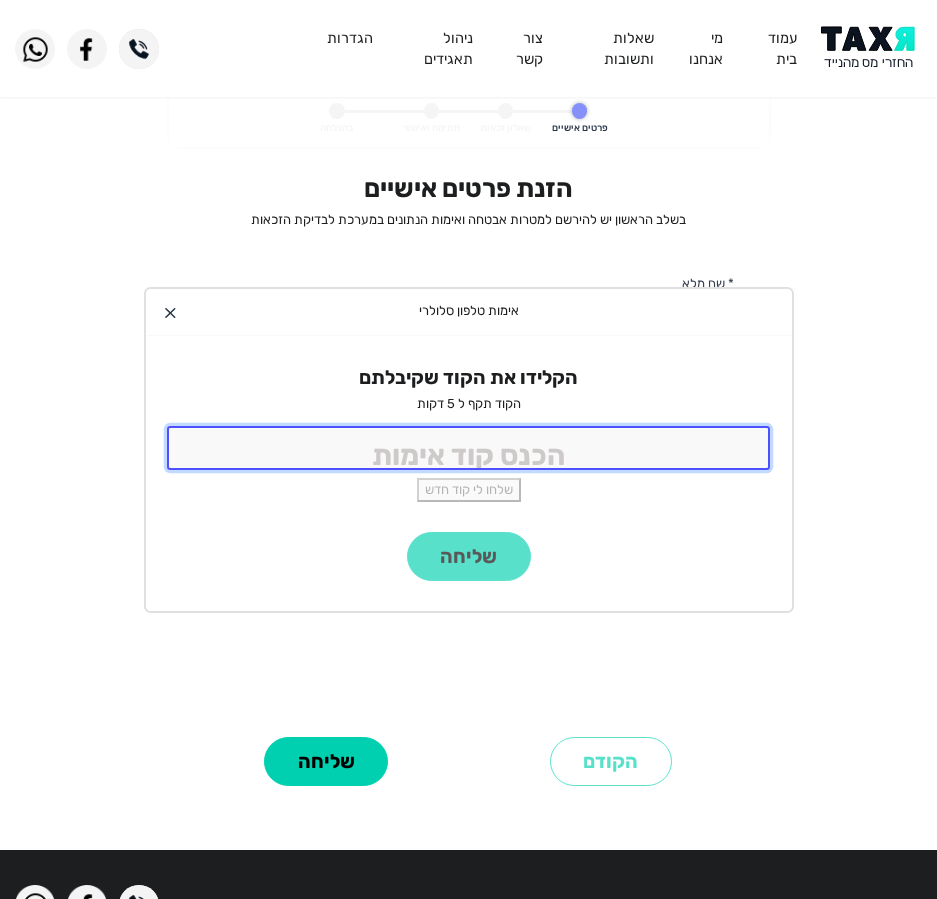 click 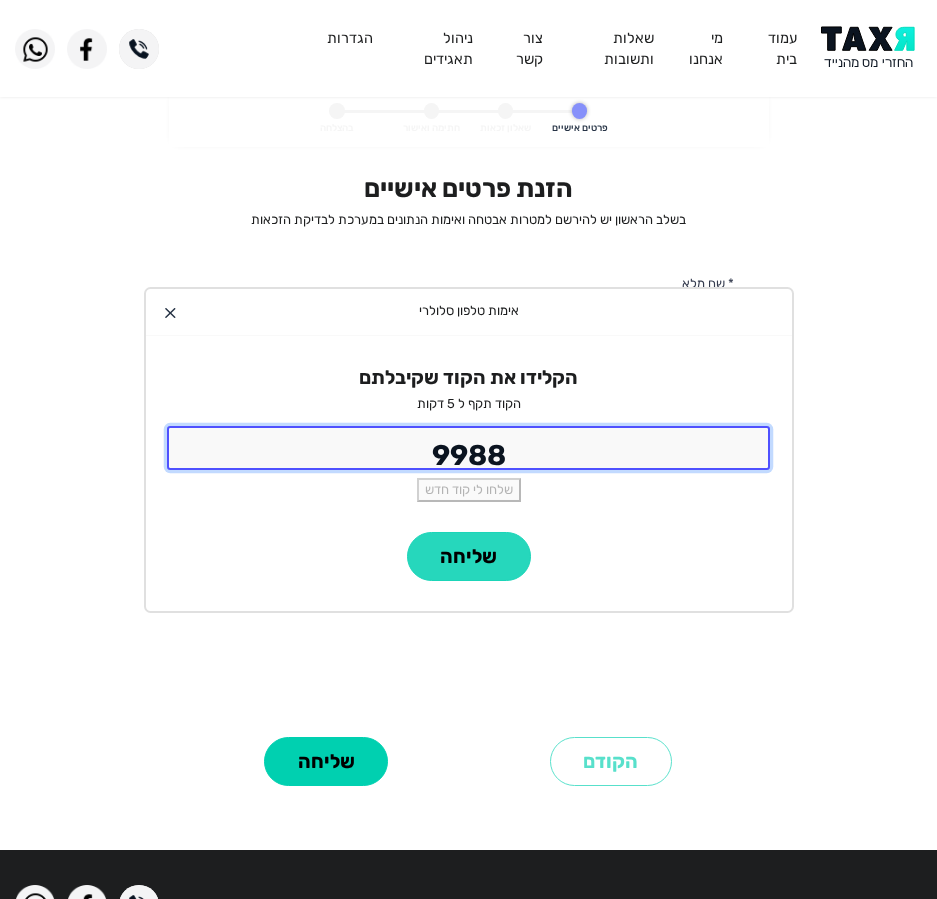 type on "9988" 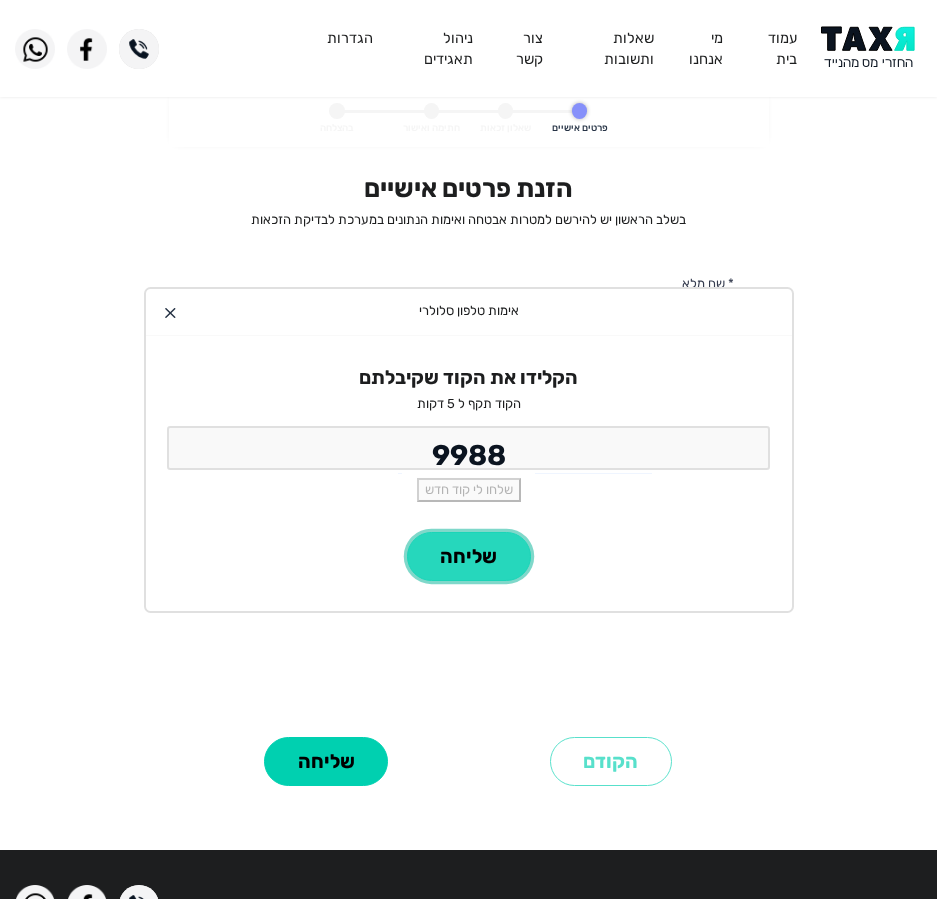 click on "שליחה" 